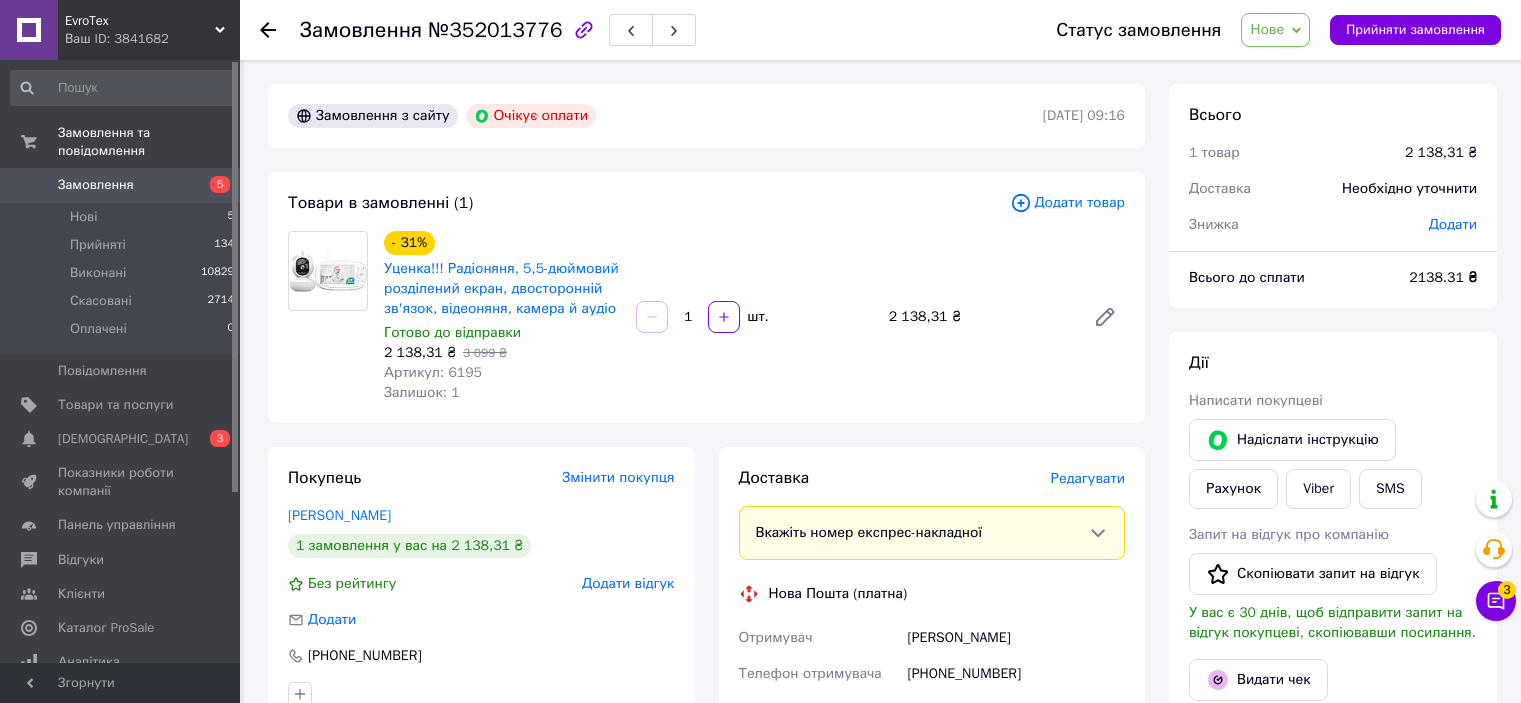 scroll, scrollTop: 0, scrollLeft: 0, axis: both 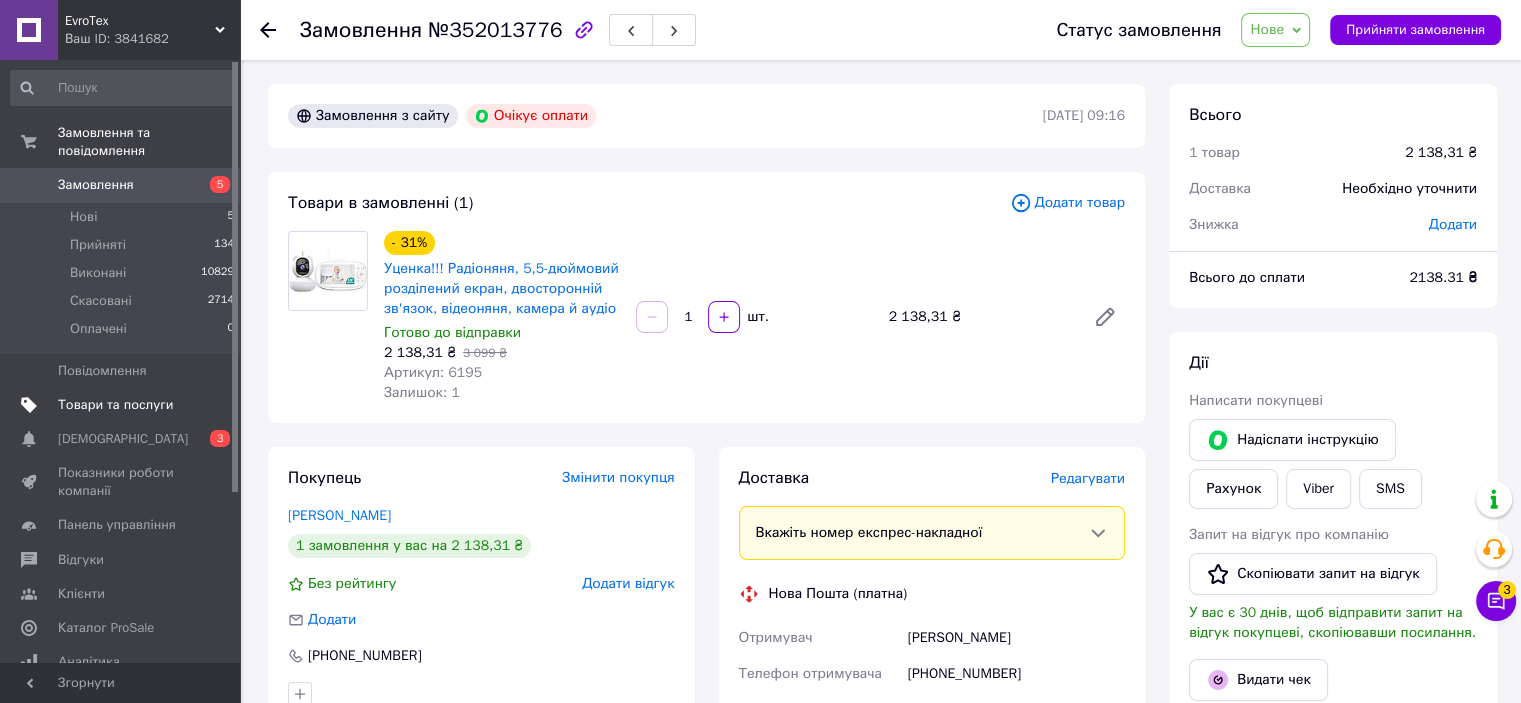 click on "Товари та послуги" at bounding box center [115, 405] 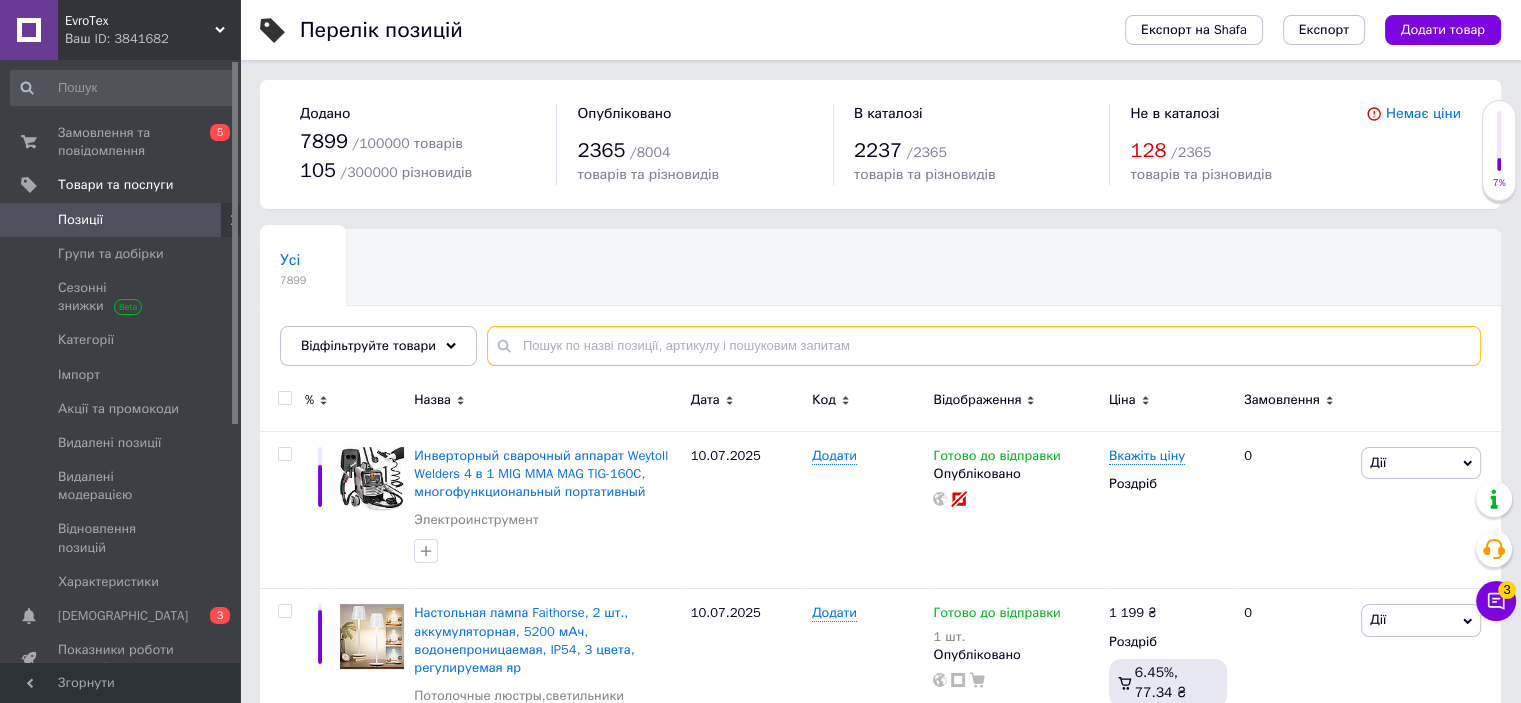 click at bounding box center (984, 346) 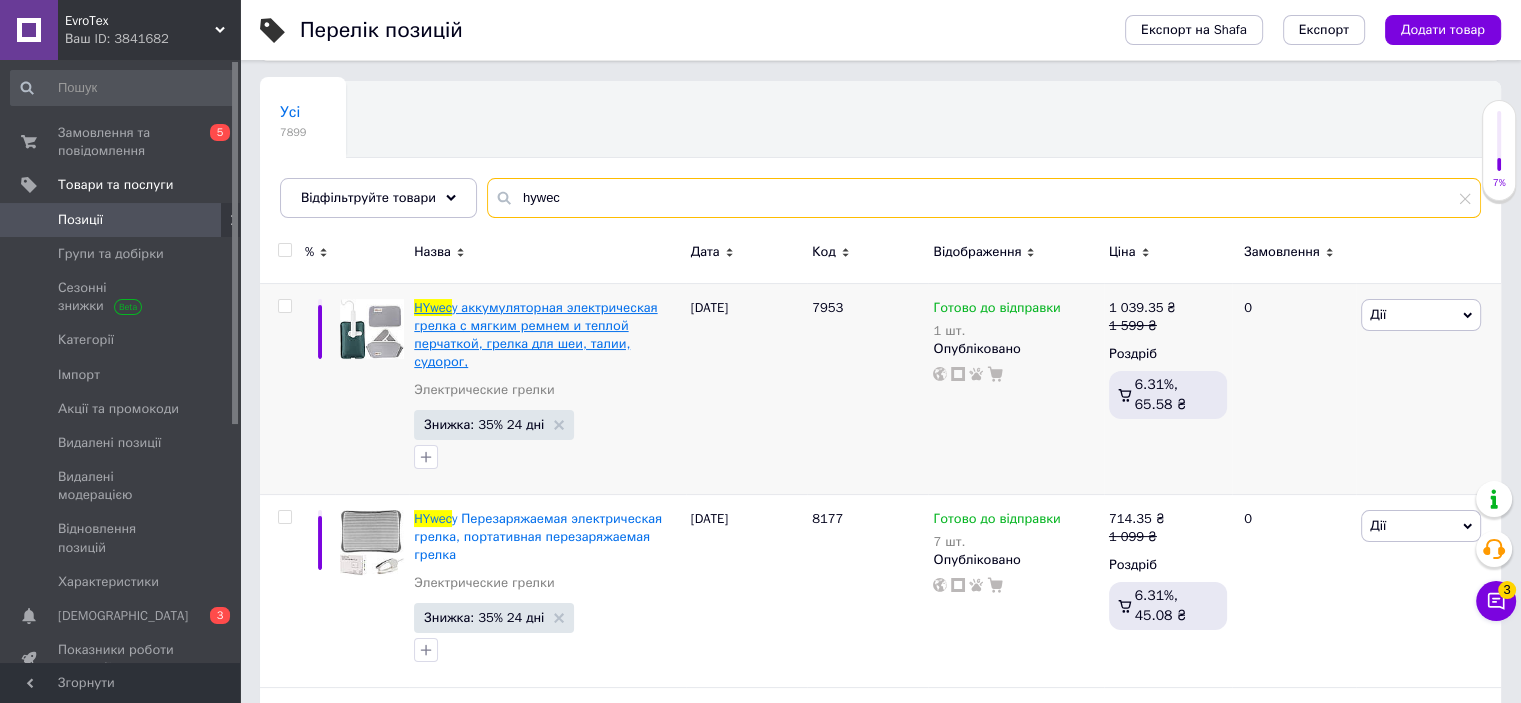 scroll, scrollTop: 200, scrollLeft: 0, axis: vertical 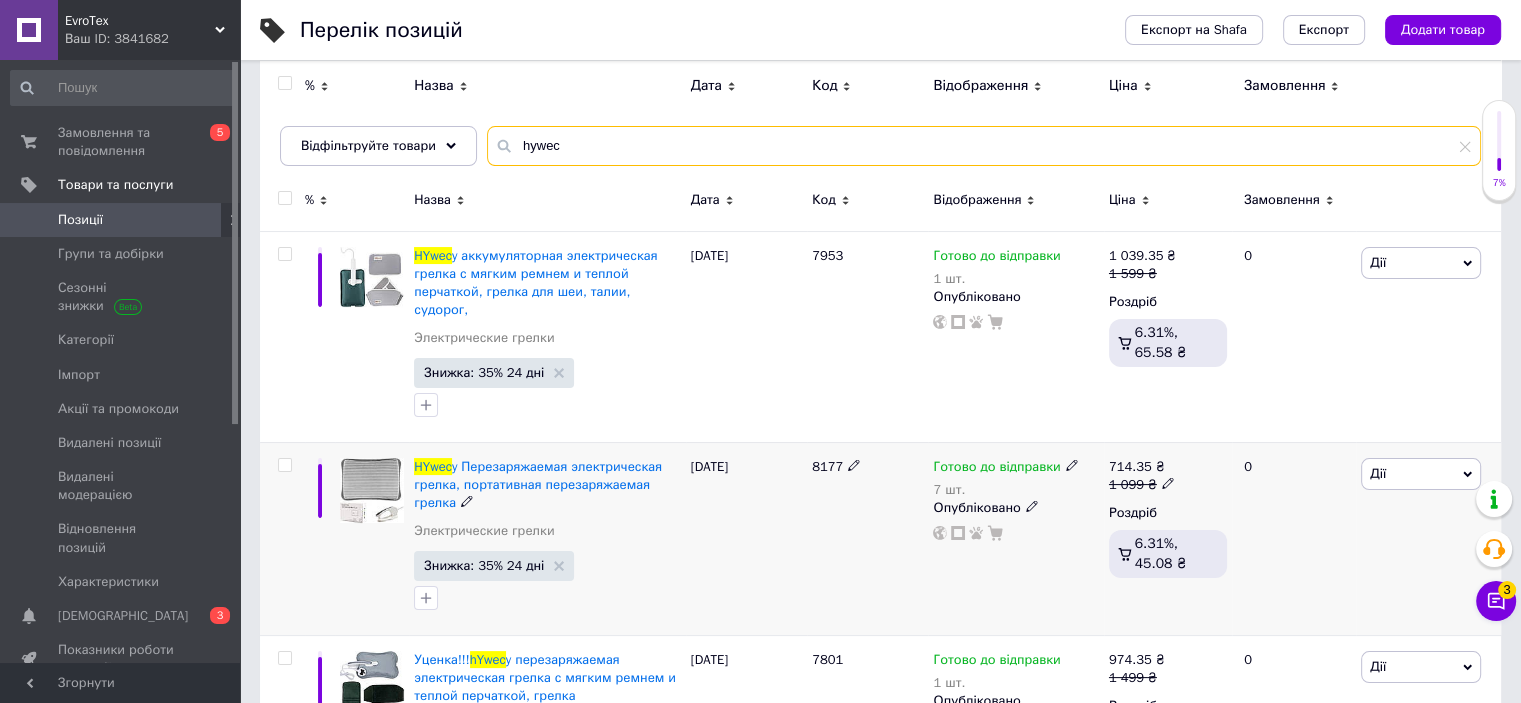 type on "hywec" 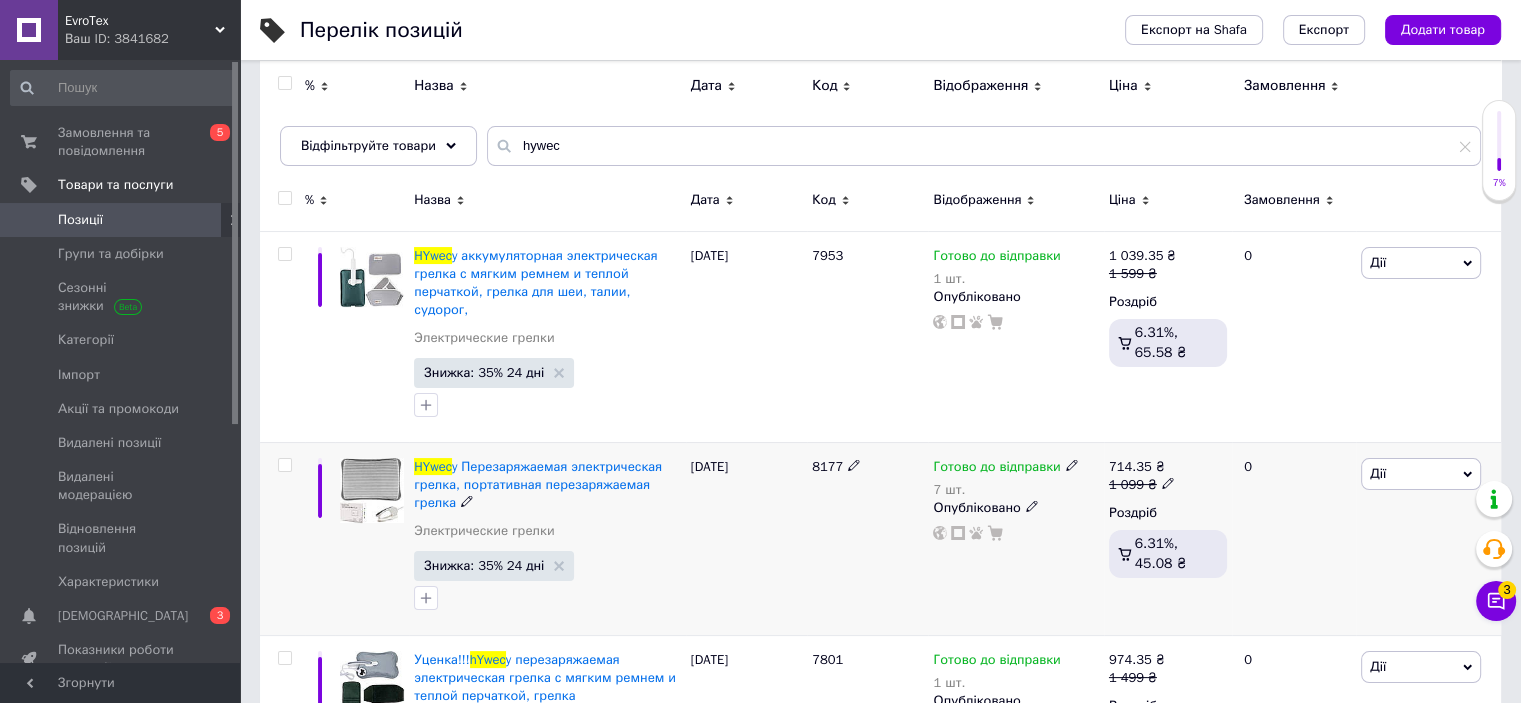 click 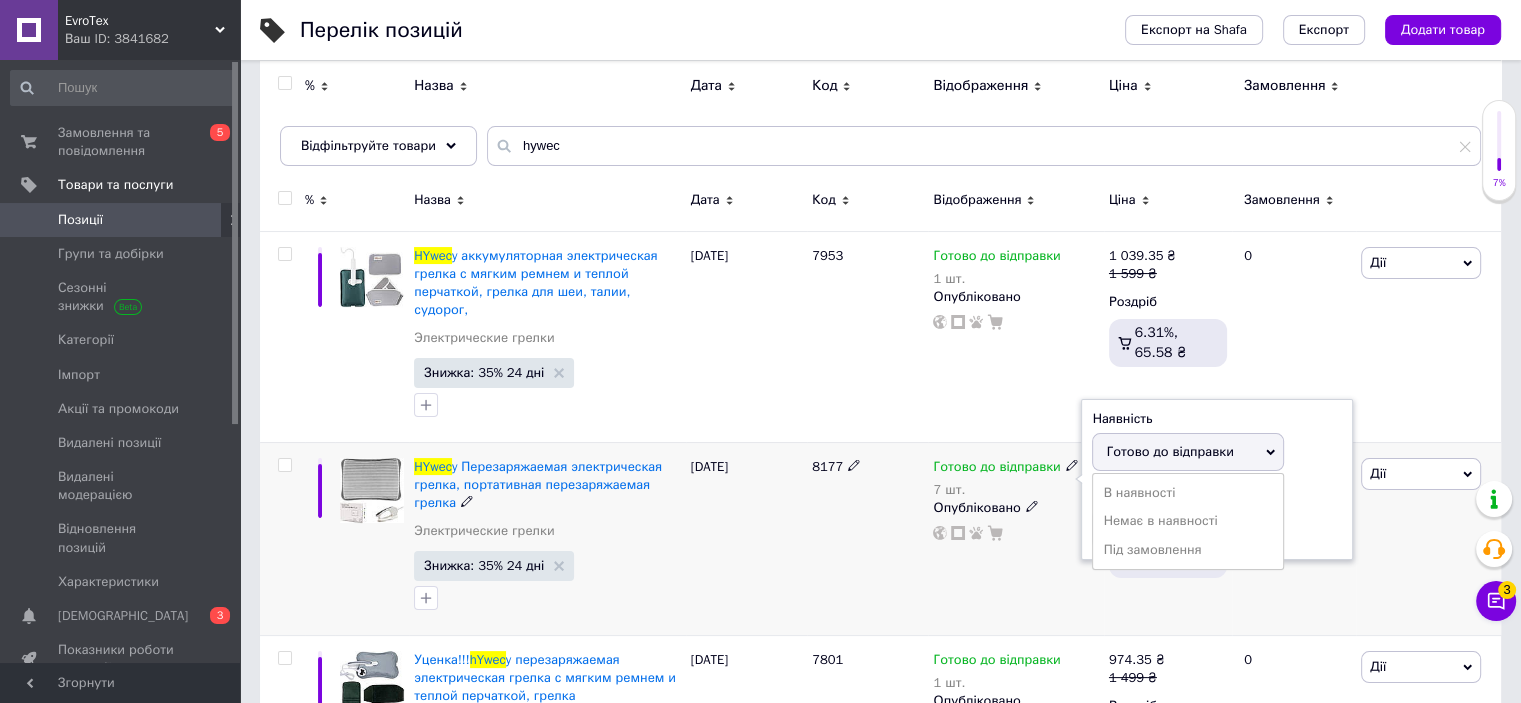click on "Наявність [PERSON_NAME] до відправки В наявності Немає в наявності Під замовлення Залишки 7 шт." at bounding box center (1217, 480) 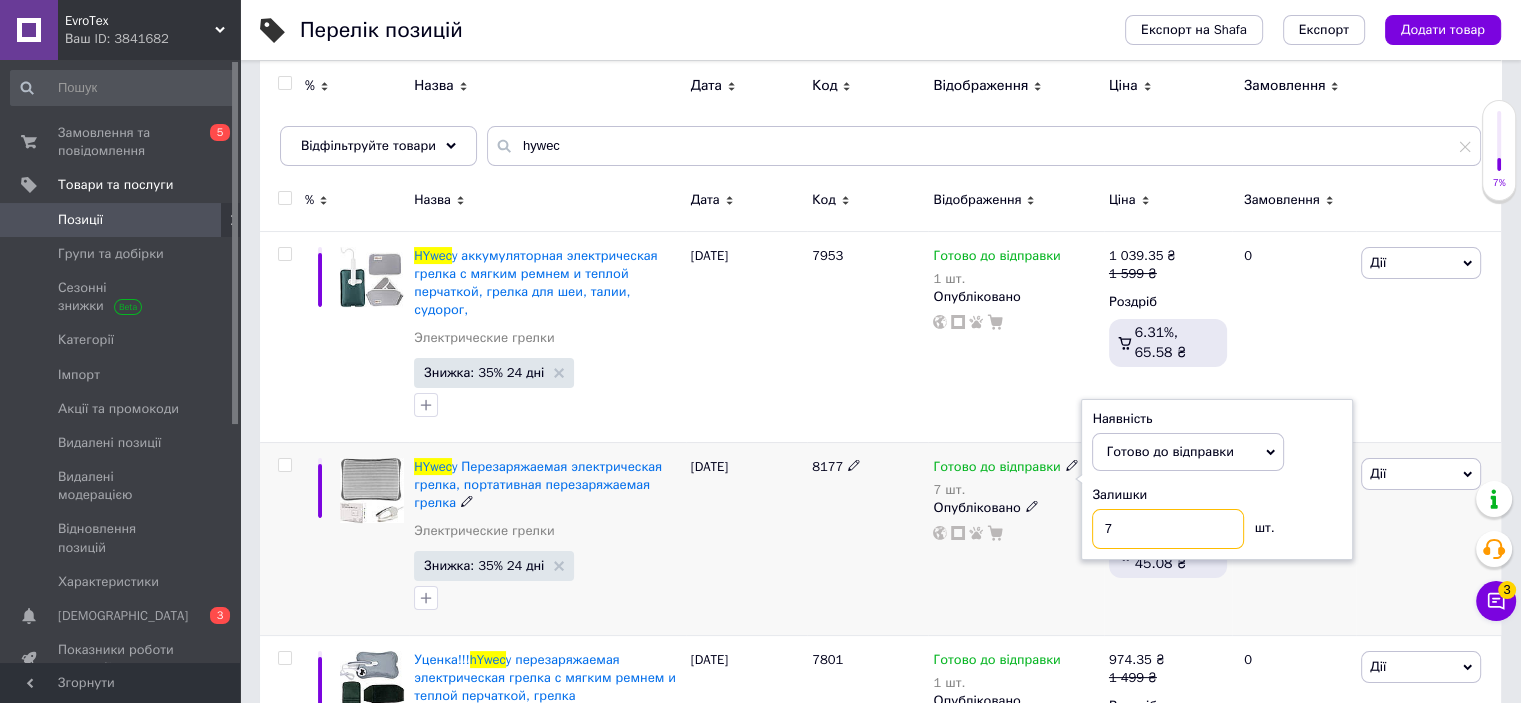 drag, startPoint x: 1137, startPoint y: 508, endPoint x: 1094, endPoint y: 504, distance: 43.185646 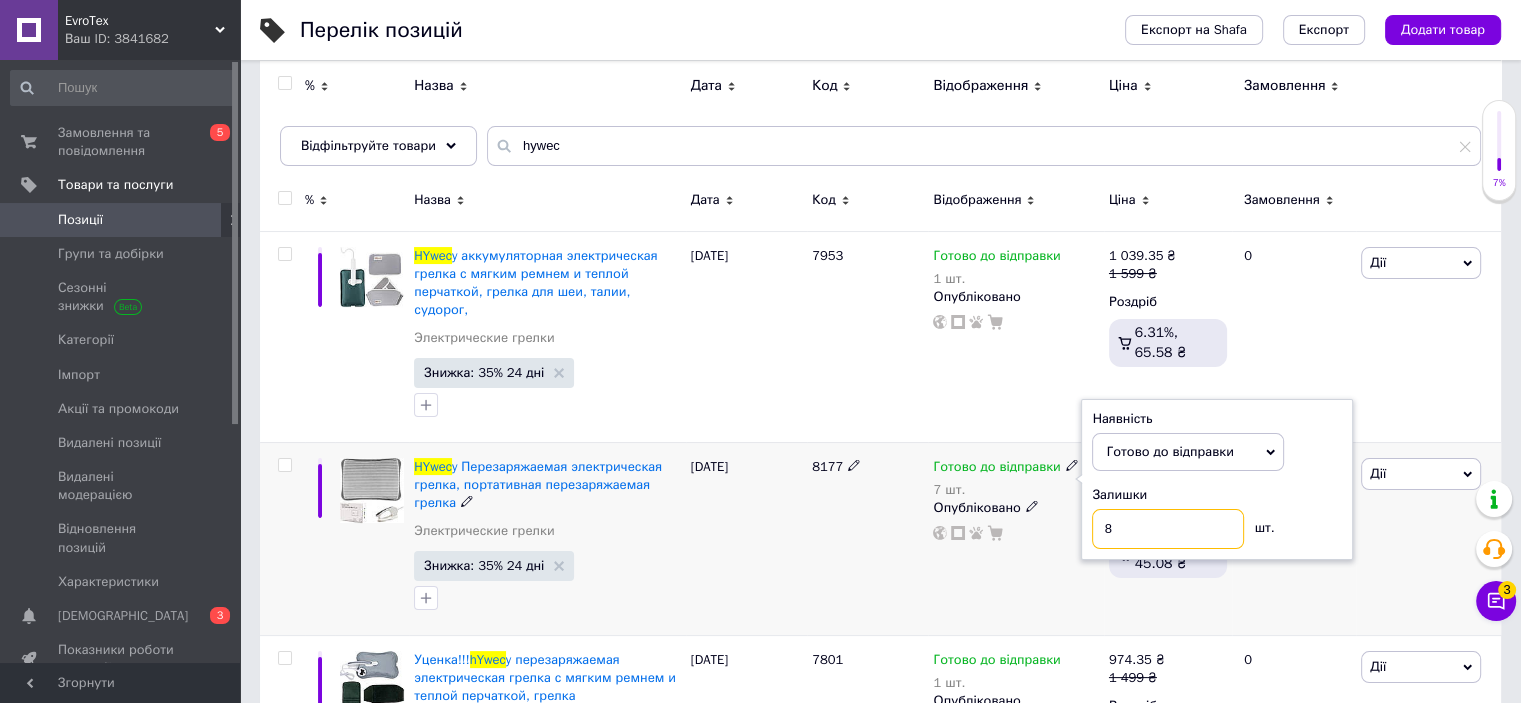 type on "8" 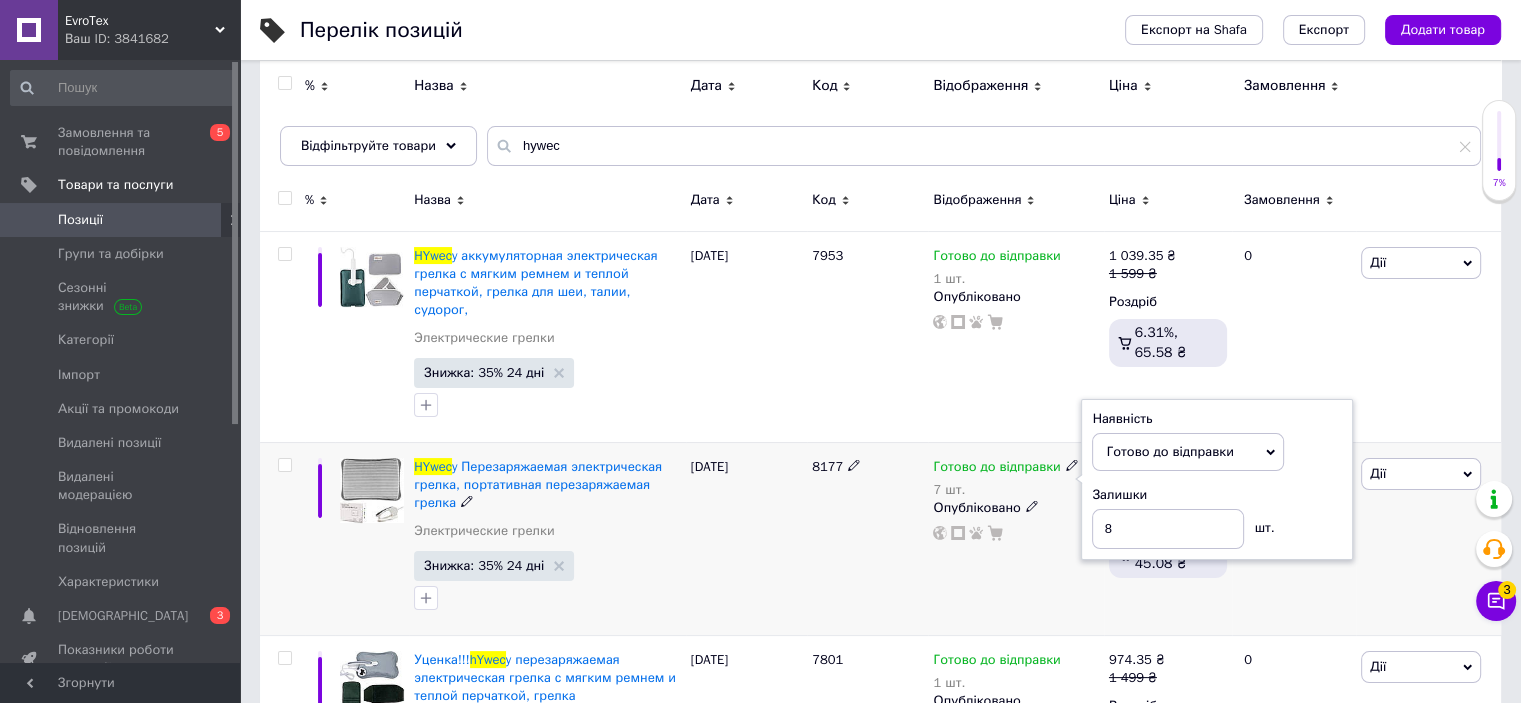 click on "8177" at bounding box center [867, 538] 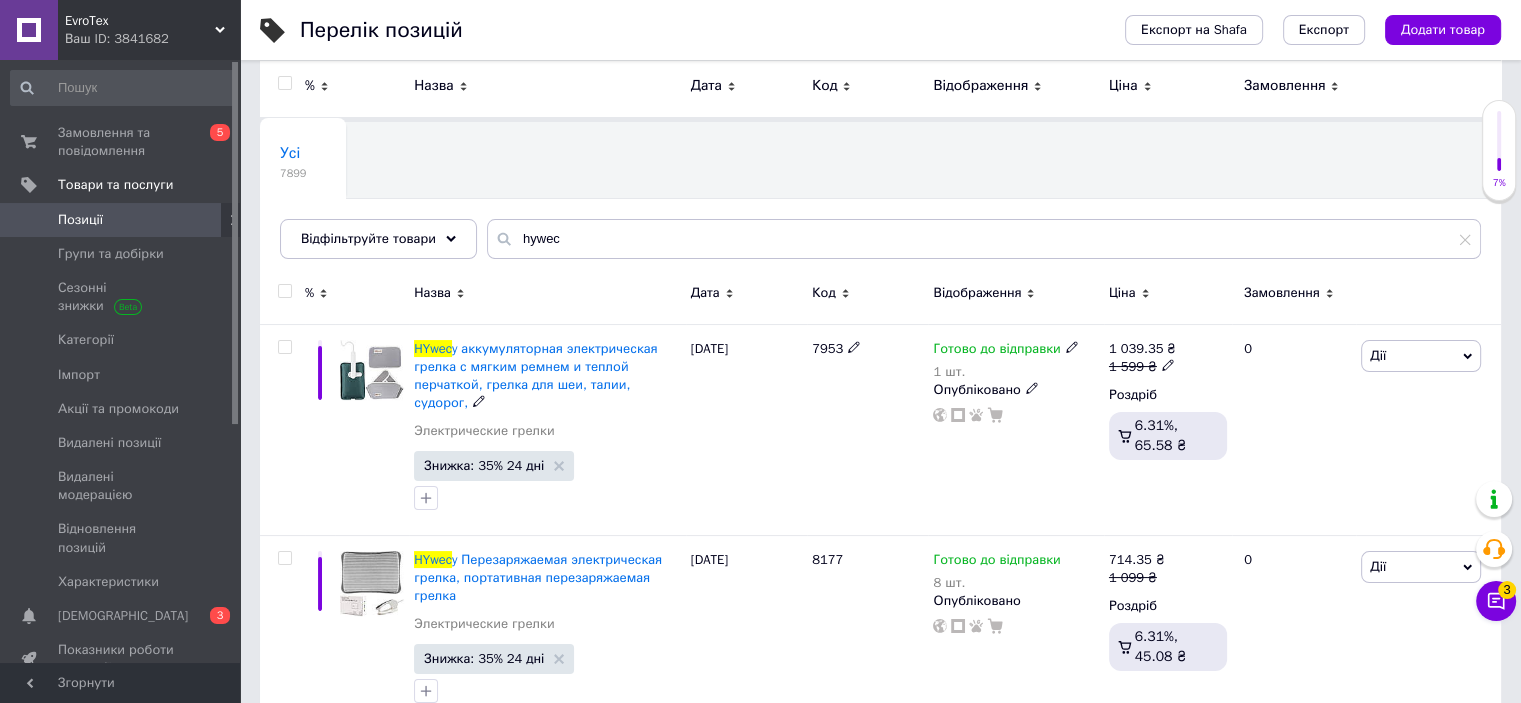 scroll, scrollTop: 0, scrollLeft: 0, axis: both 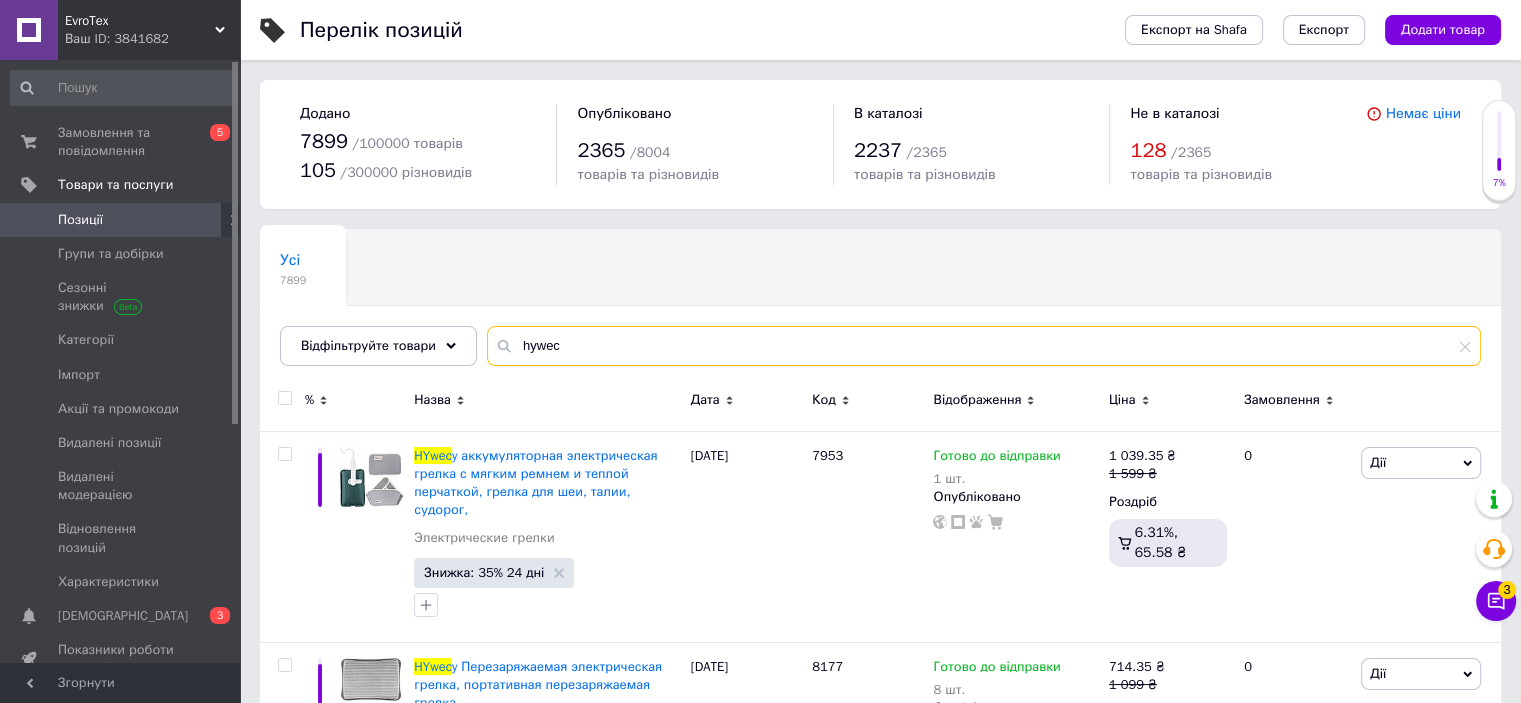 drag, startPoint x: 575, startPoint y: 354, endPoint x: 479, endPoint y: 343, distance: 96.62815 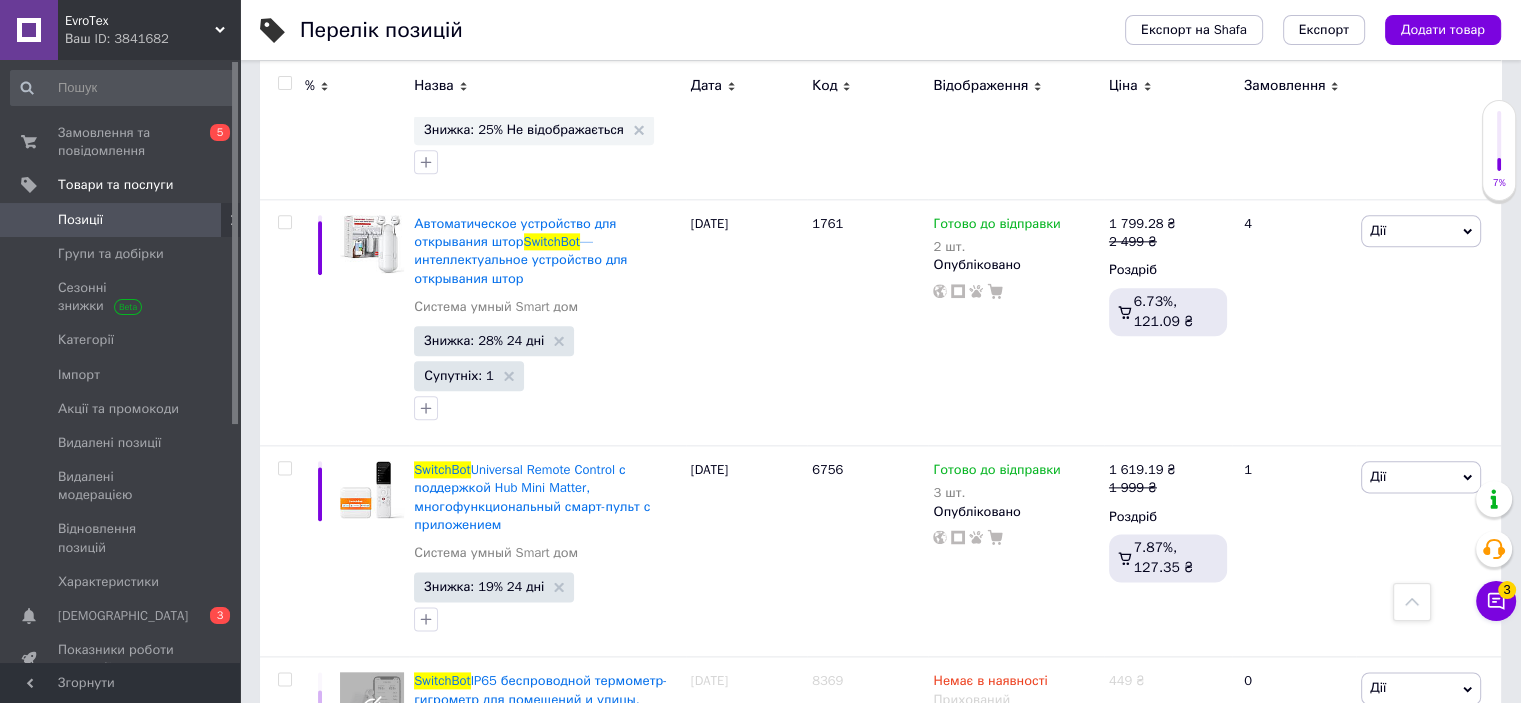 scroll, scrollTop: 2500, scrollLeft: 0, axis: vertical 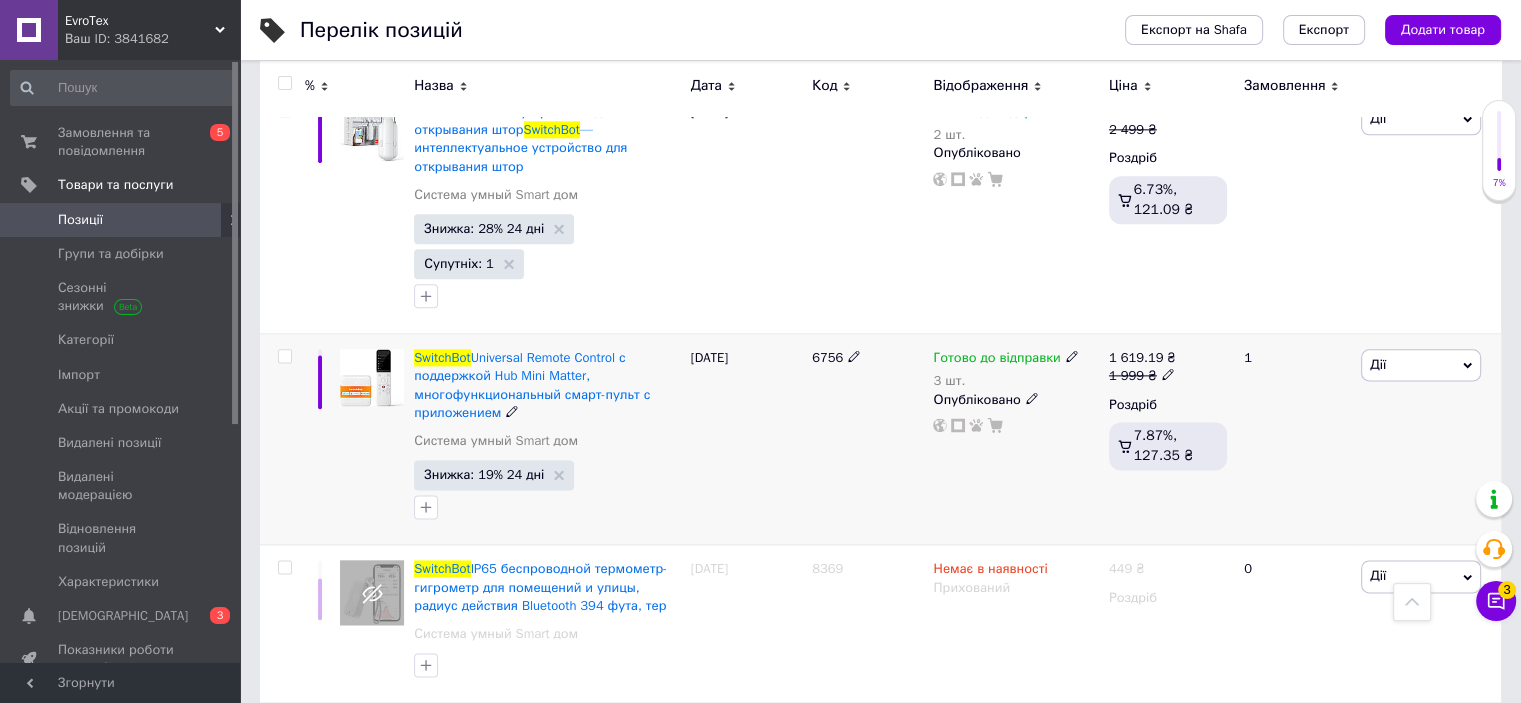 type on "switchbot" 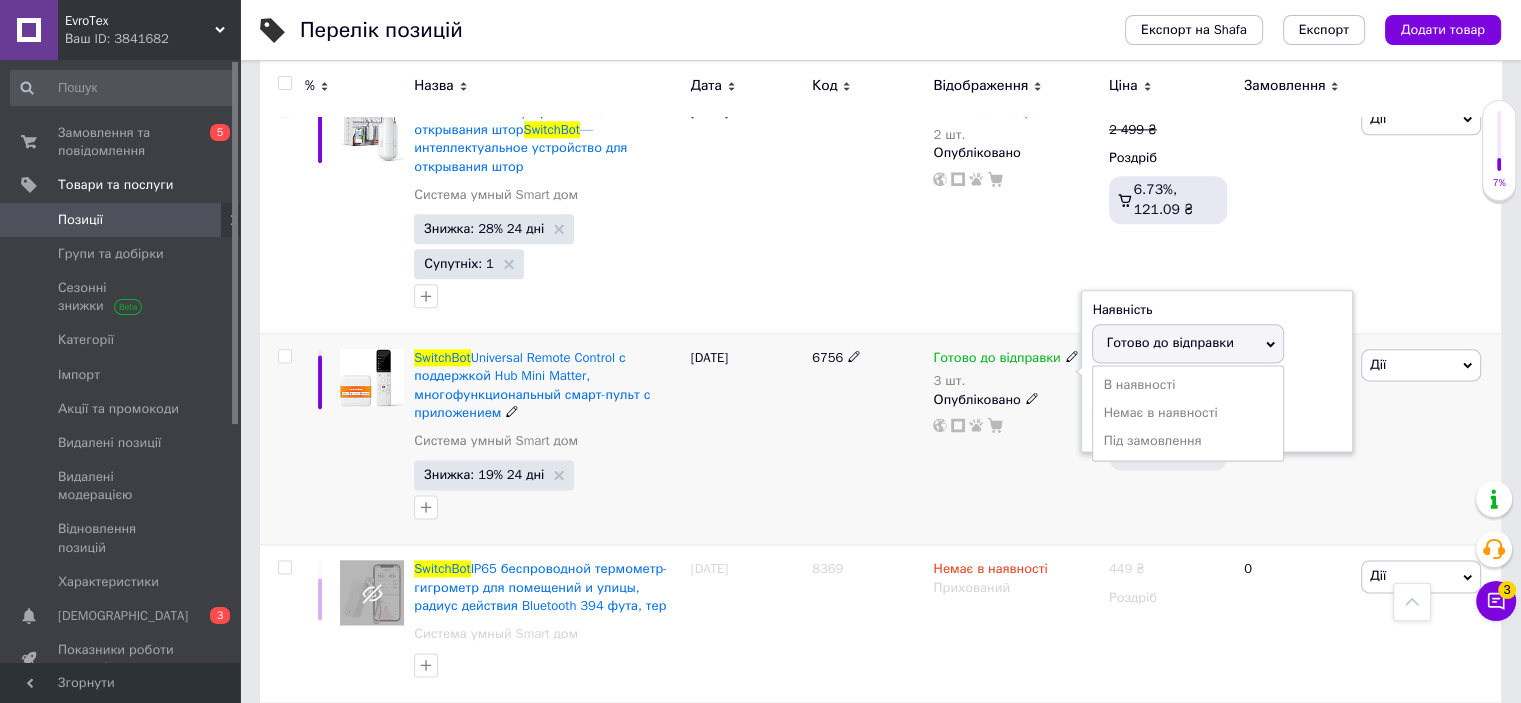 click on "Наявність [PERSON_NAME] до відправки В наявності Немає в наявності Під замовлення Залишки 3 шт." at bounding box center [1217, 371] 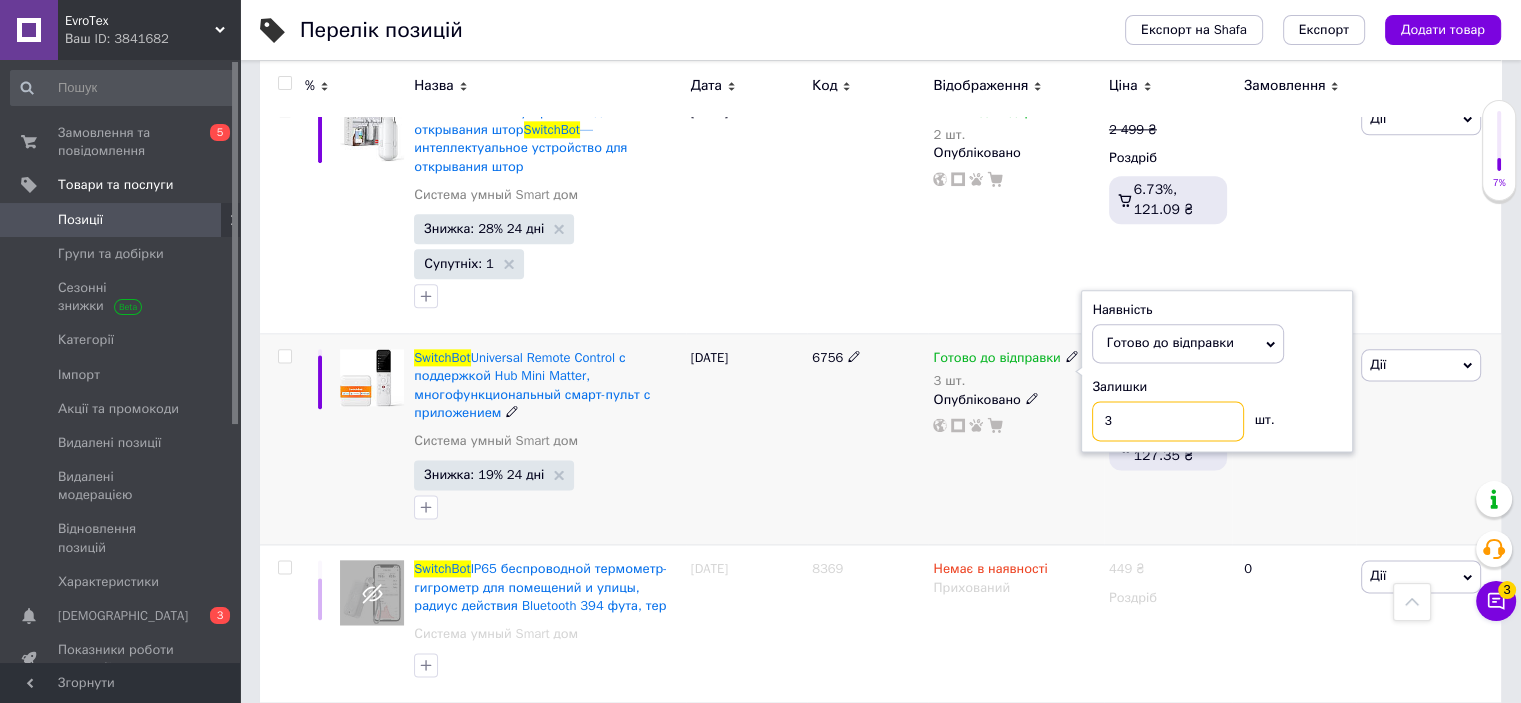 drag, startPoint x: 1128, startPoint y: 421, endPoint x: 1061, endPoint y: 421, distance: 67 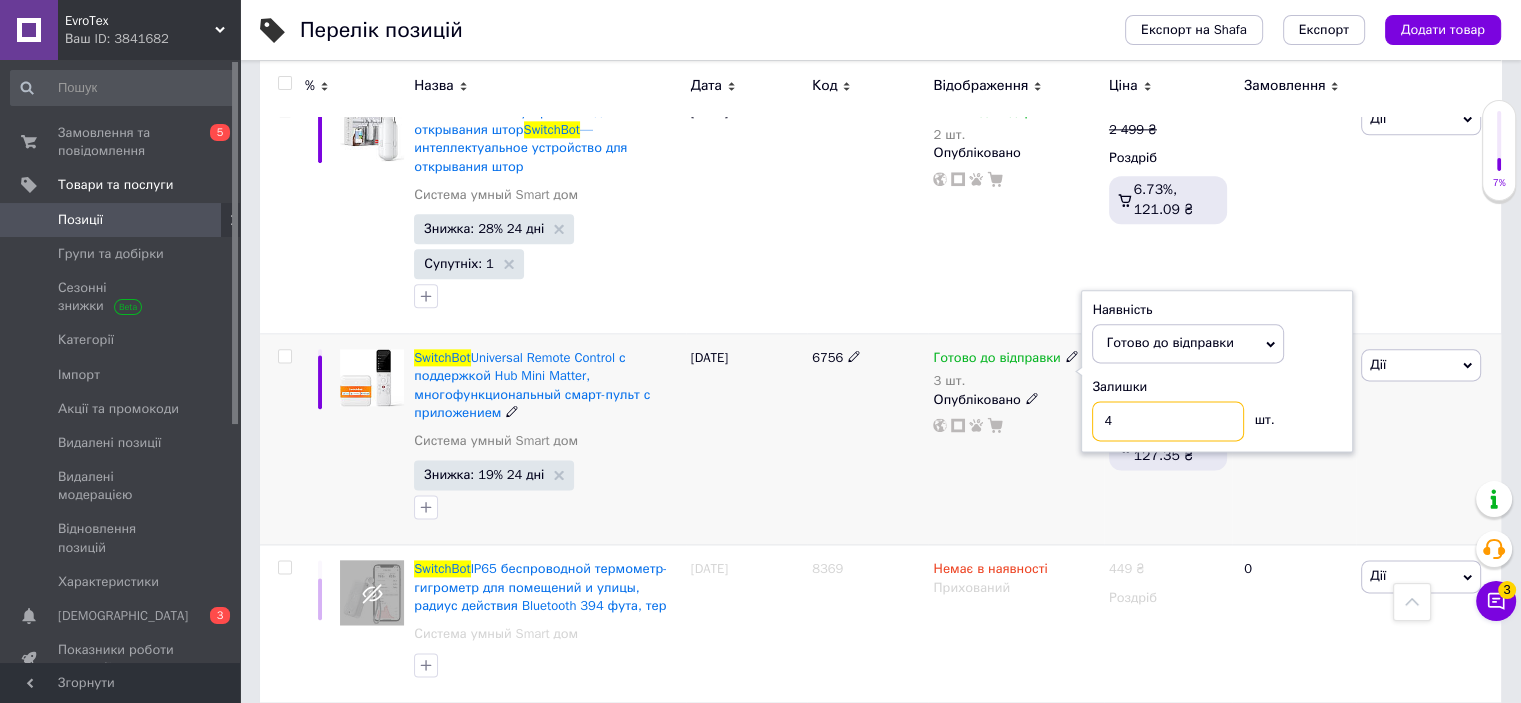 type on "4" 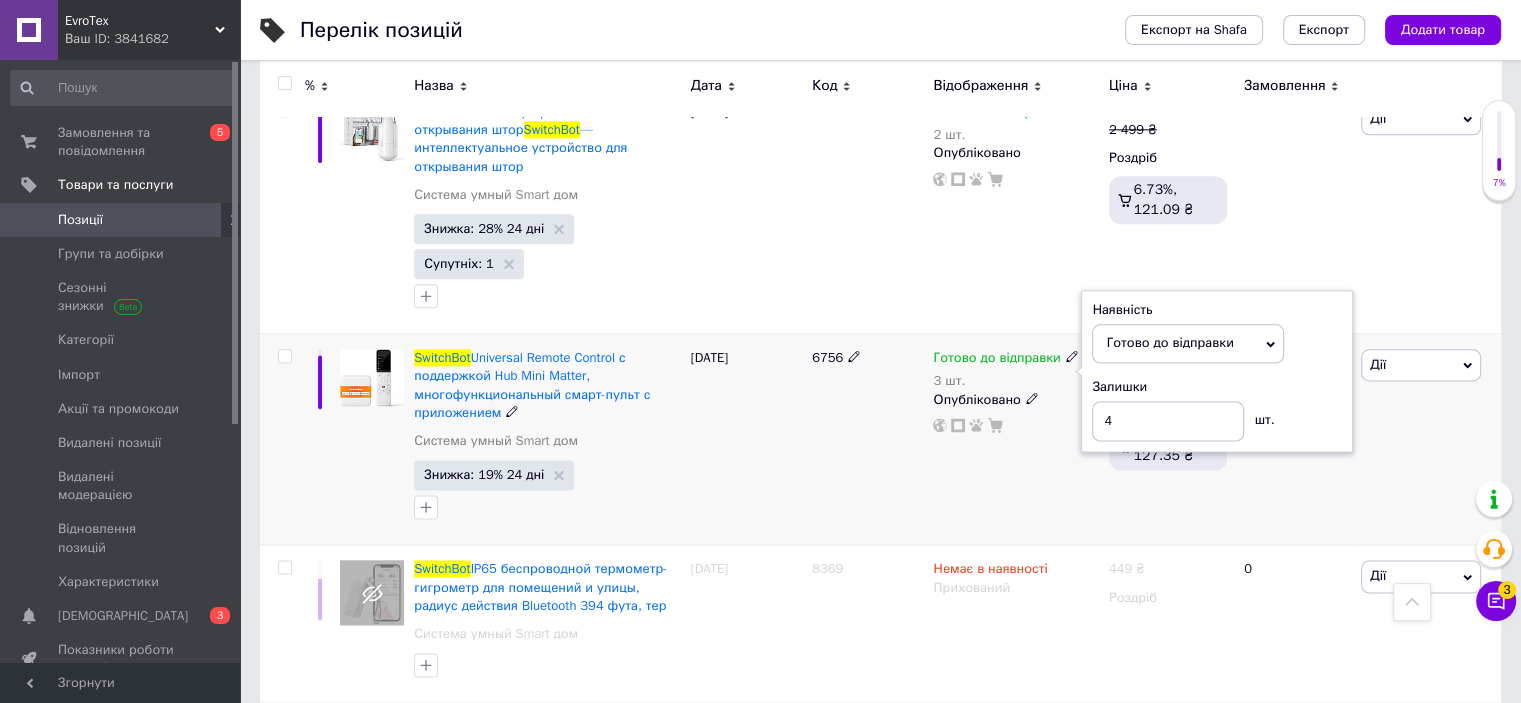 click on "6756" at bounding box center [867, 439] 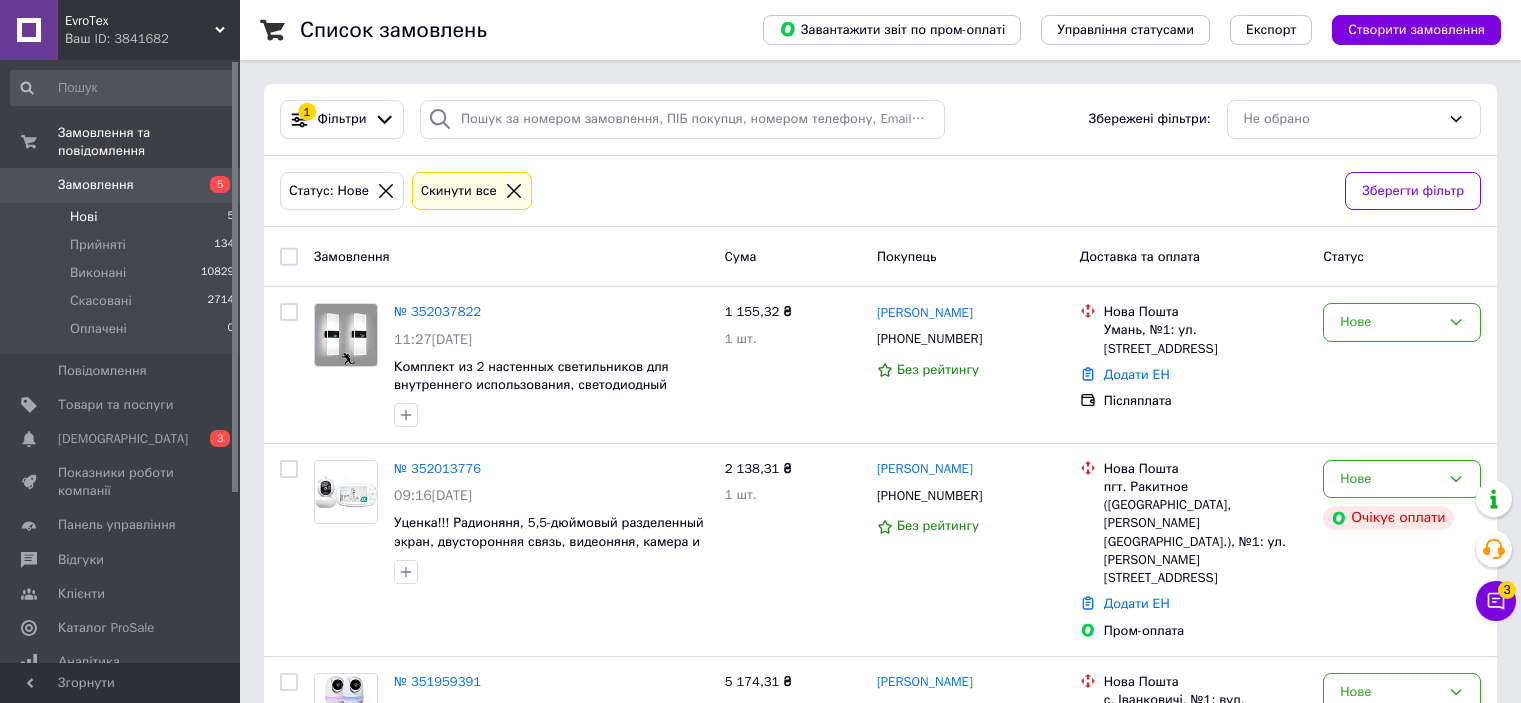 scroll, scrollTop: 194, scrollLeft: 0, axis: vertical 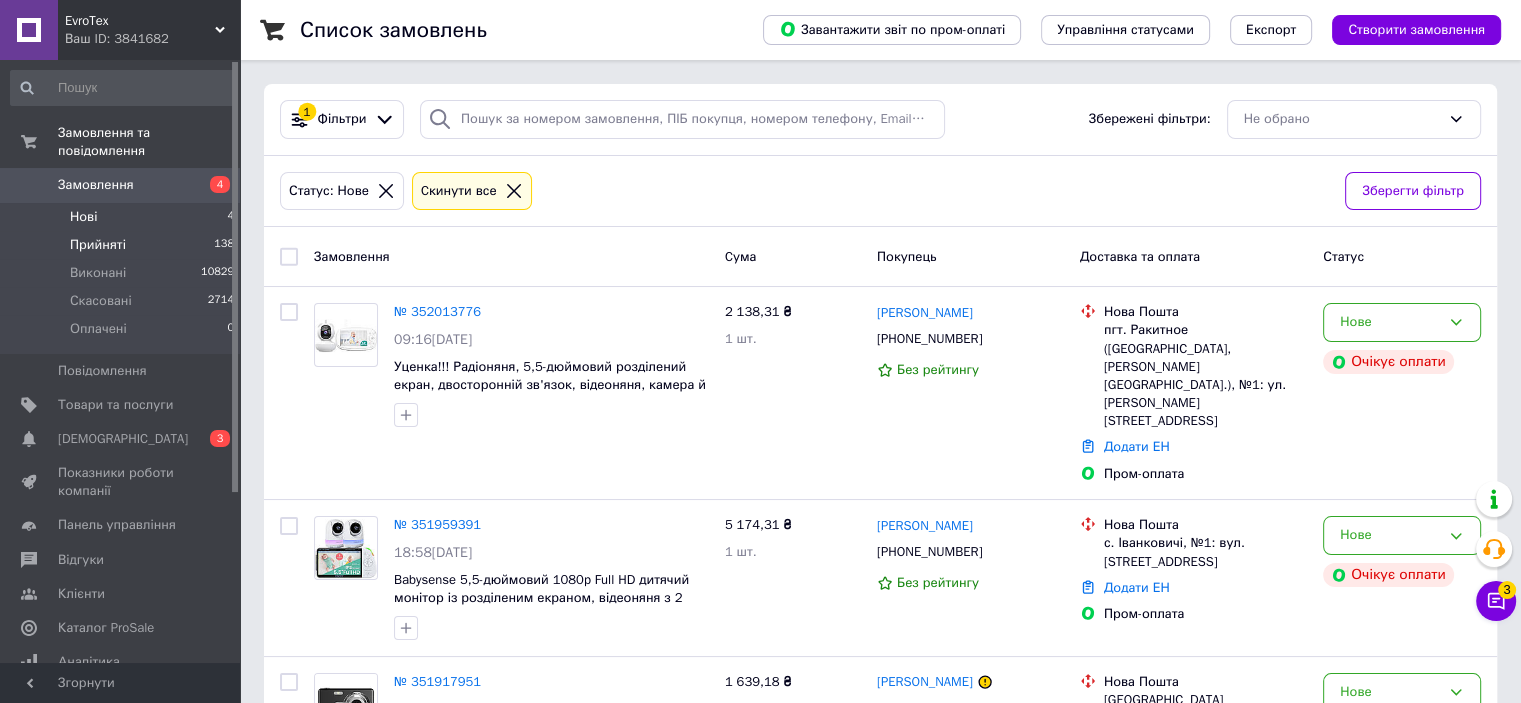 click on "Прийняті 138" at bounding box center (123, 245) 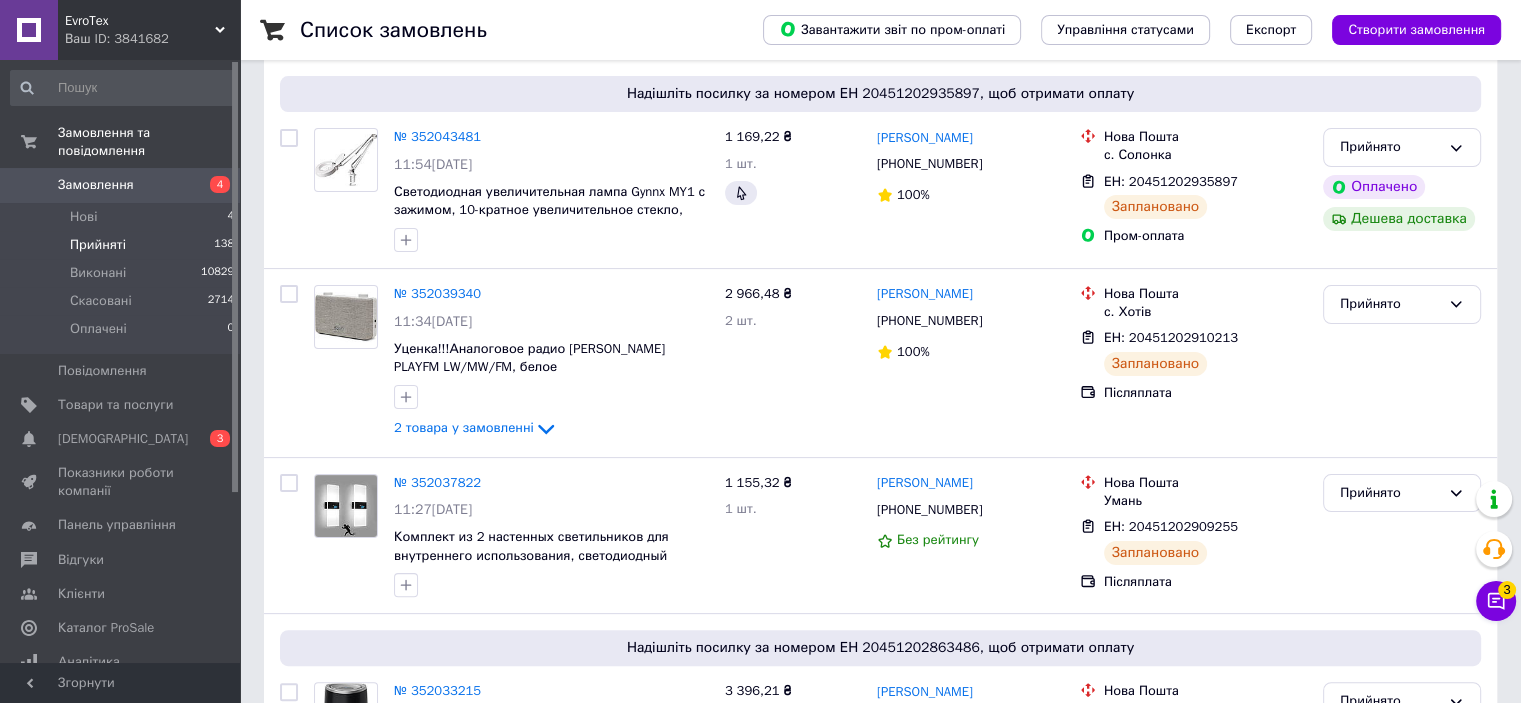 scroll, scrollTop: 500, scrollLeft: 0, axis: vertical 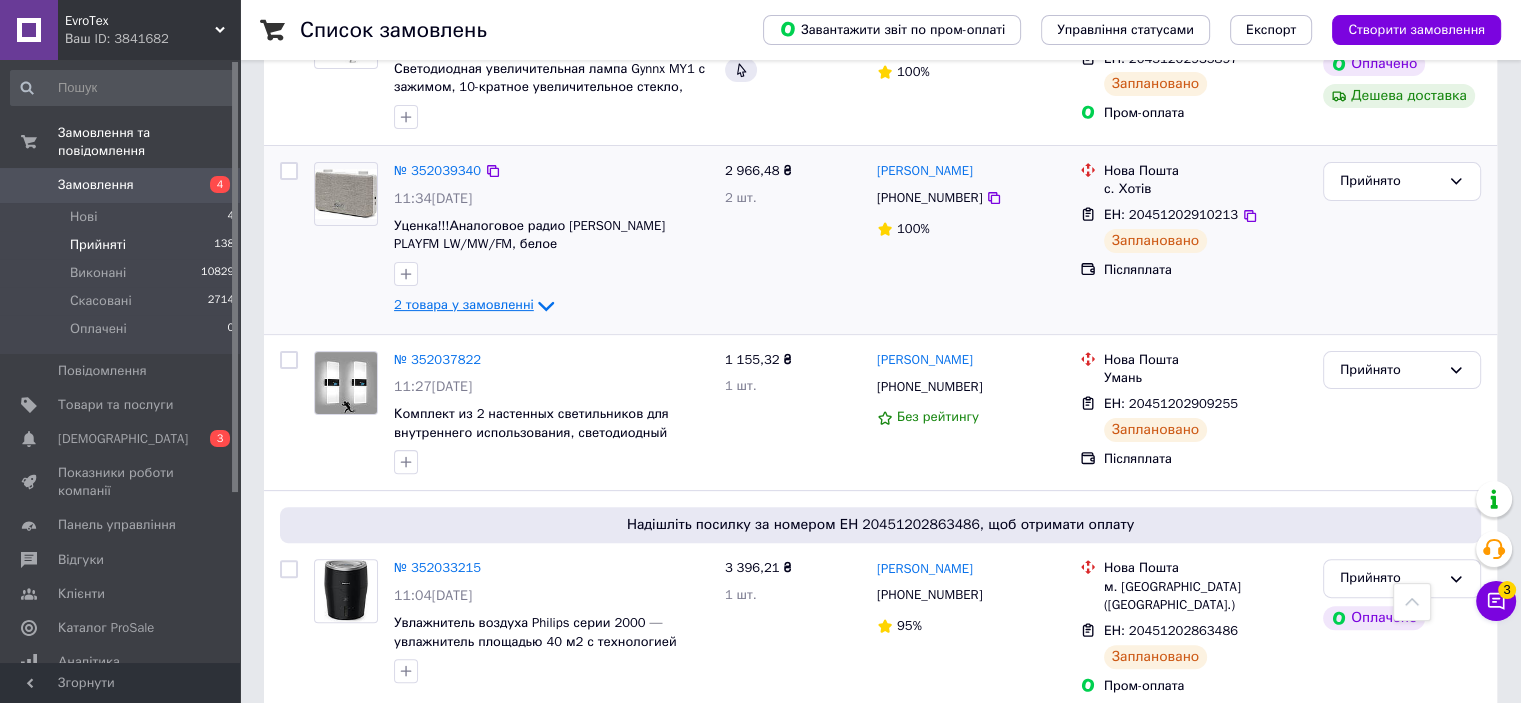 click on "2 товара у замовленні" at bounding box center [464, 304] 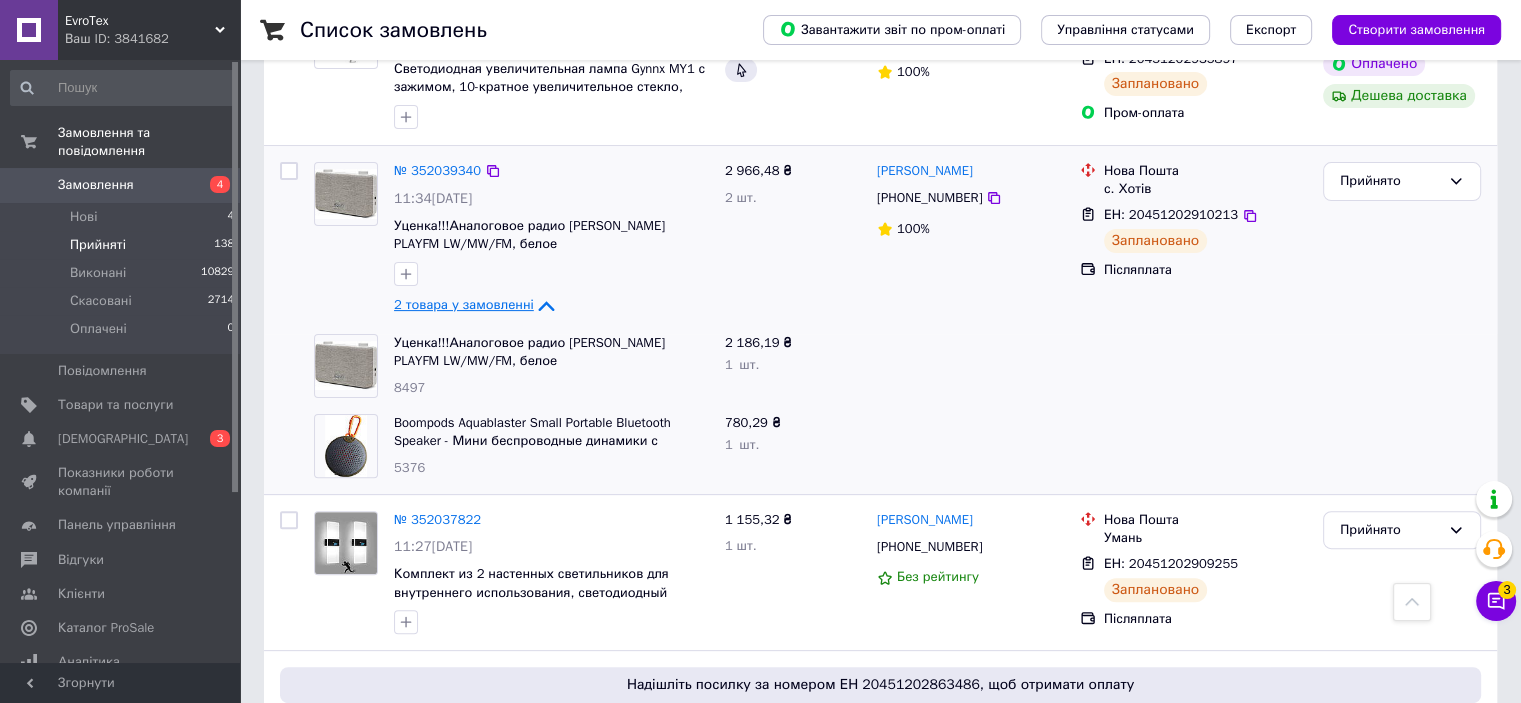 click on "2 товара у замовленні" at bounding box center (464, 304) 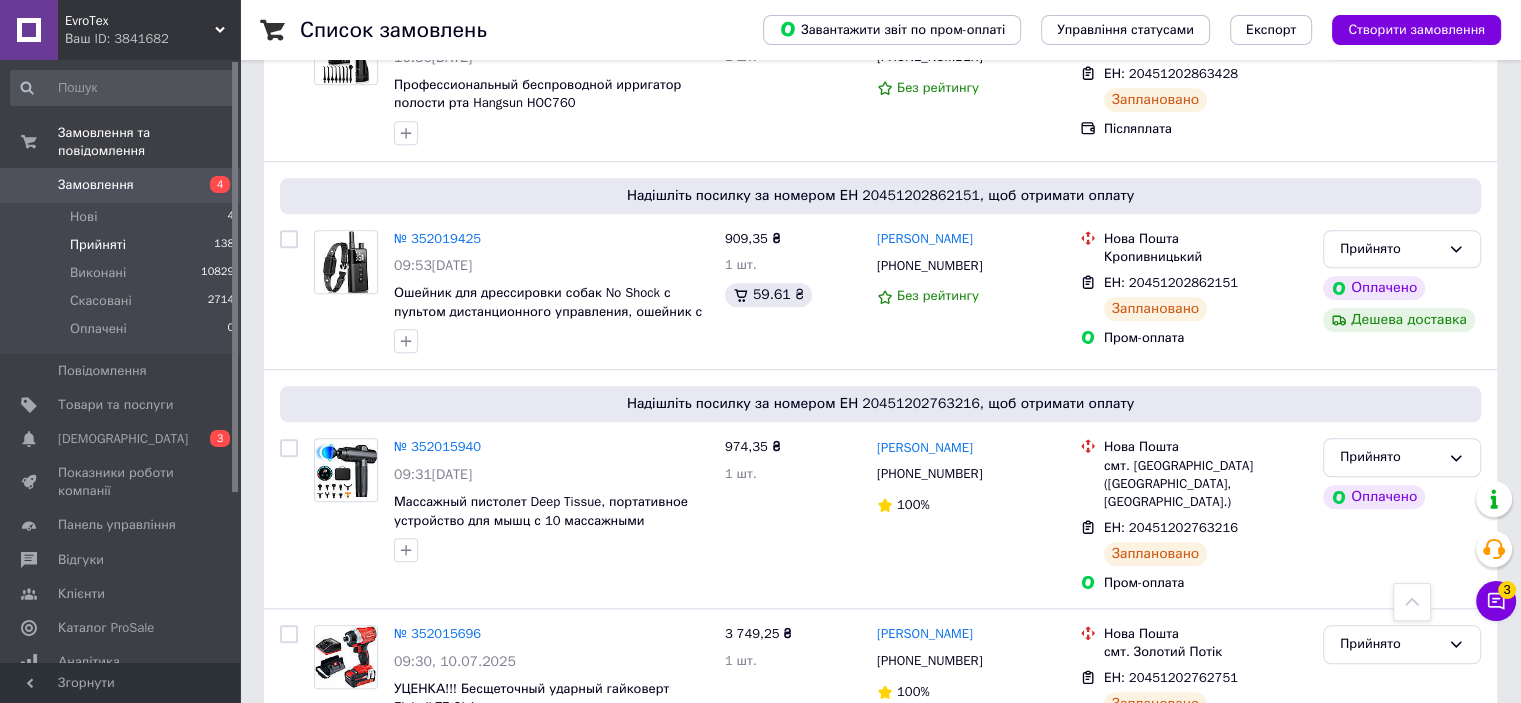 scroll, scrollTop: 1700, scrollLeft: 0, axis: vertical 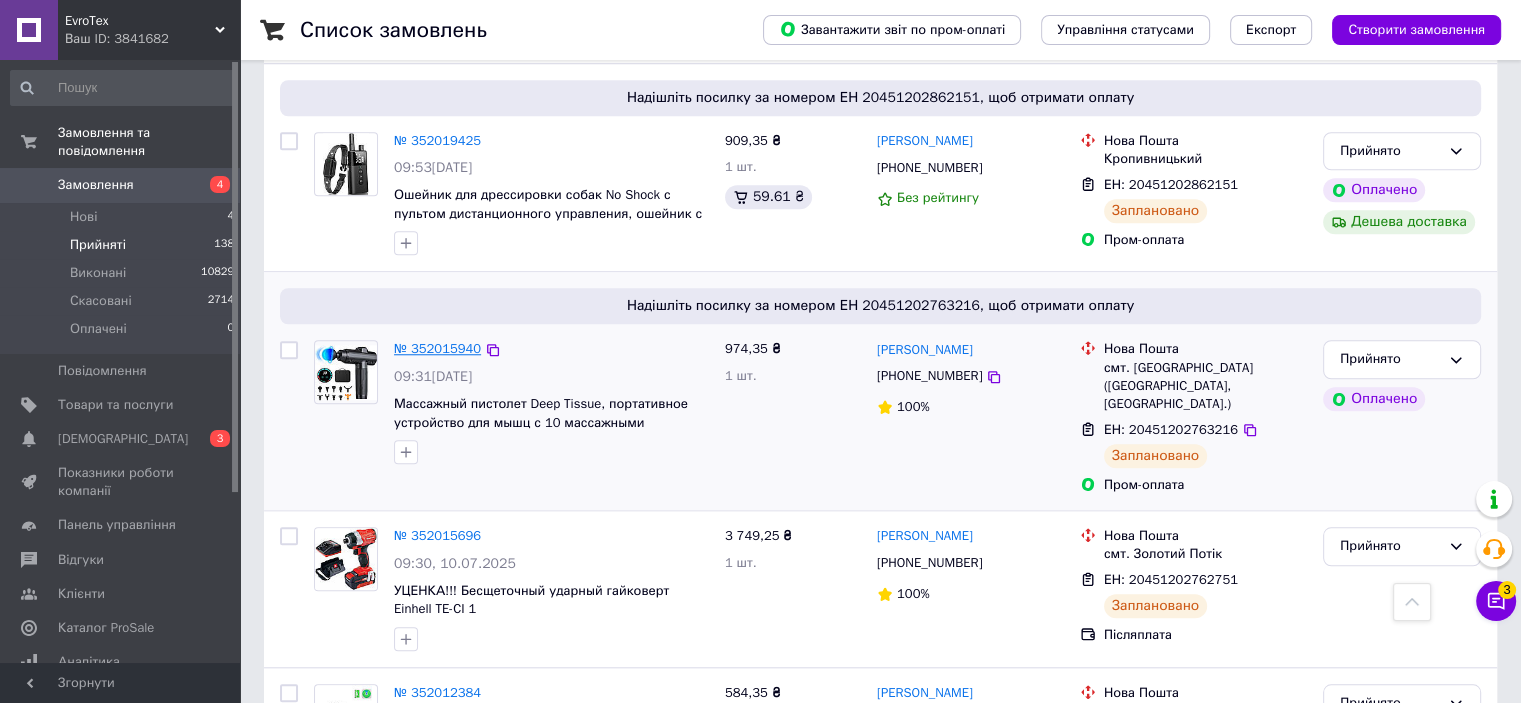 click on "№ 352015940" at bounding box center (437, 348) 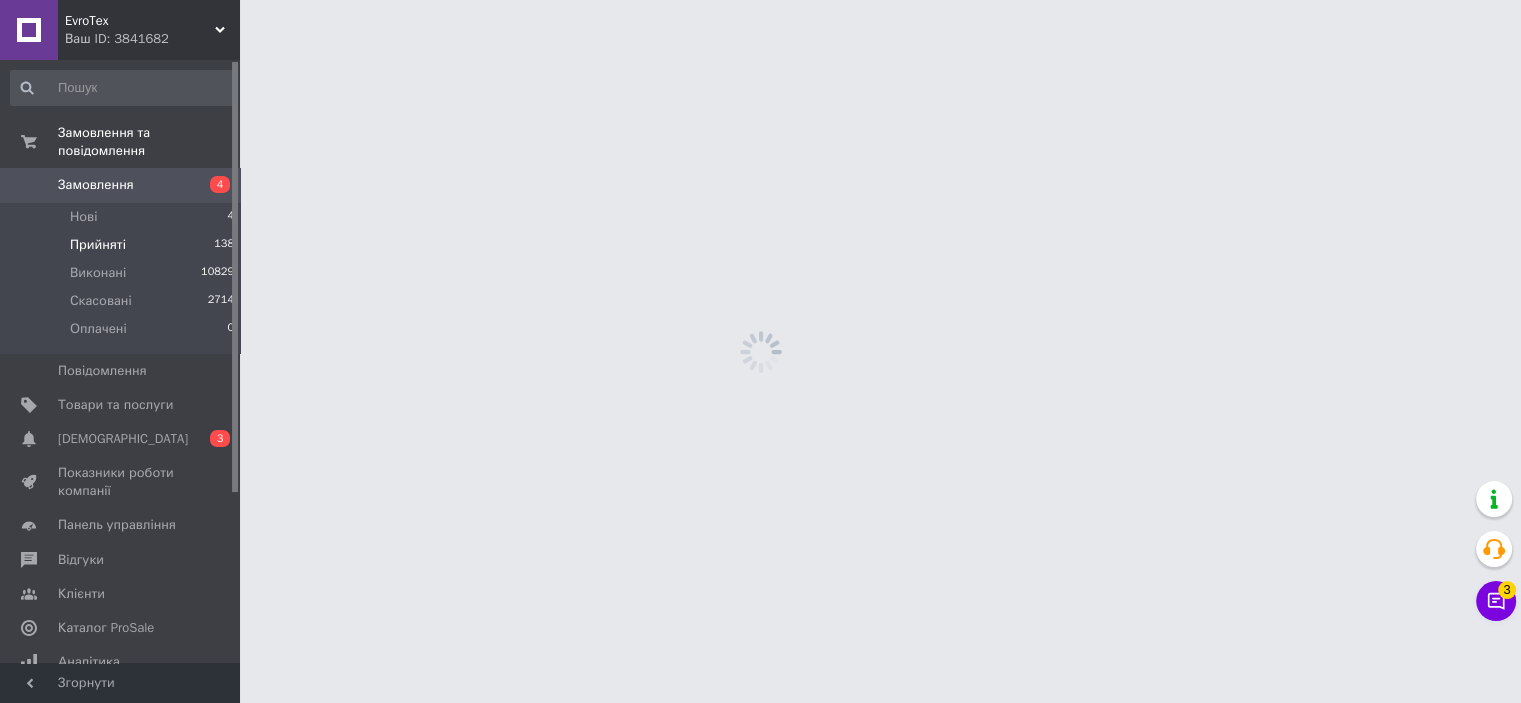 scroll, scrollTop: 0, scrollLeft: 0, axis: both 